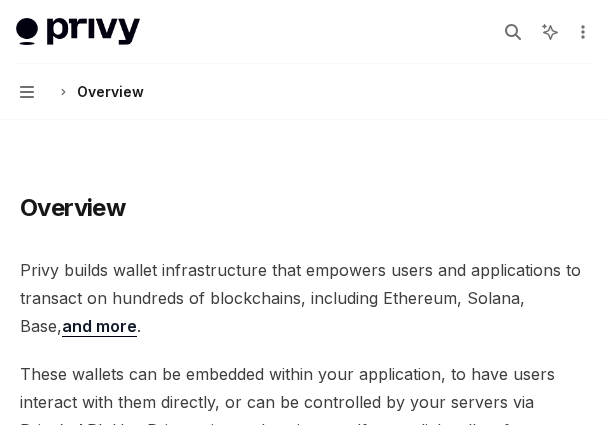 click on "Overview" at bounding box center [303, 208] 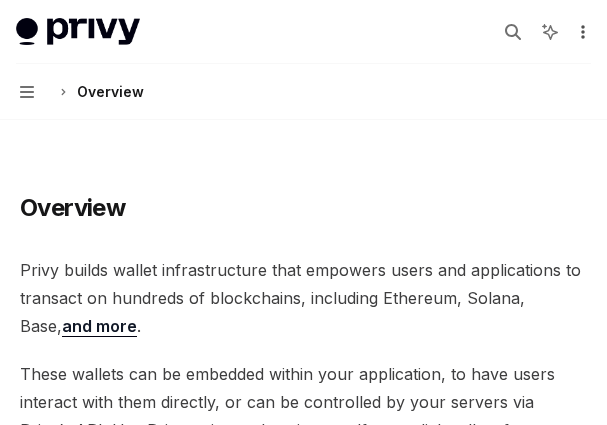 click 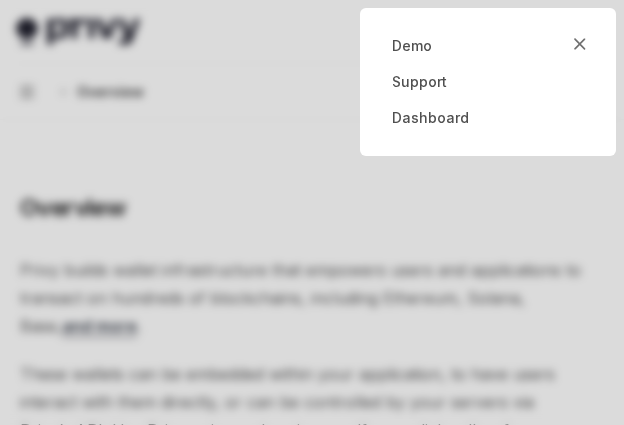 click at bounding box center [312, 212] 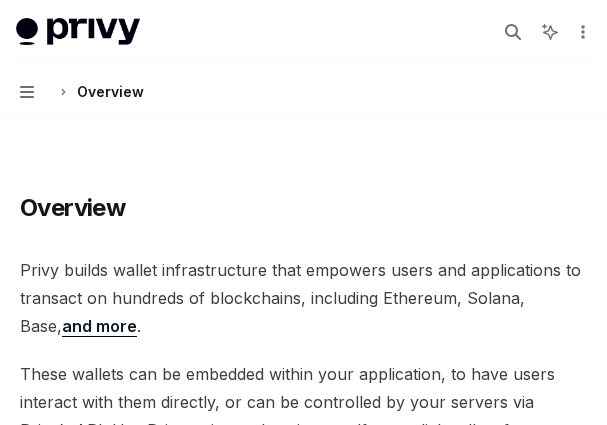 click on "Privy builds wallet infrastructure that empowers users and applications to transact on hundreds of blockchains, including Ethereum, Solana, Base,  and more ." at bounding box center [303, 298] 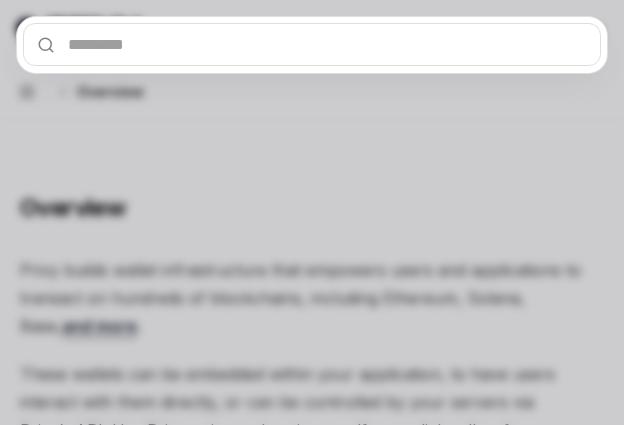 click at bounding box center [312, 44] 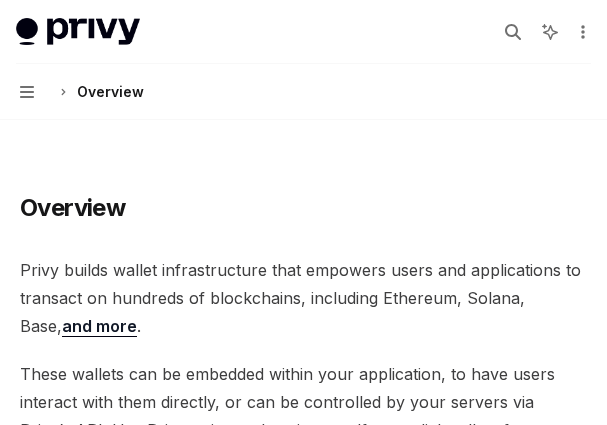 click on "Overview Privy builds wallet infrastructure that empowers users and applications to transact on hundreds of blockchains, including Ethereum, Solana, Base,  and more .
These wallets can be embedded within your application, to have users interact with them directly, or can be controlled by your servers via Privy’s API. Use Privy to instantly spin up self-custodial wallets for your users or create a fleet of your own.
Privy embedded wallets are built on globally distributed infrastructure to ensure high uptime and low latency. They leverage secure hardware (TEEs) to ensure only the rightful owner can control their wallet or access its keys.
Privy also supports users connecting external wallets (like Metamask or Phantom) to your app so they can bring their assets and online identity with them to your product if they already have a wallet.
​ Embedded wallets
​ Common usage
​ User wallets
pregenerate wallets export the key
​ Managed wallets
​ Features" at bounding box center (303, 2369) 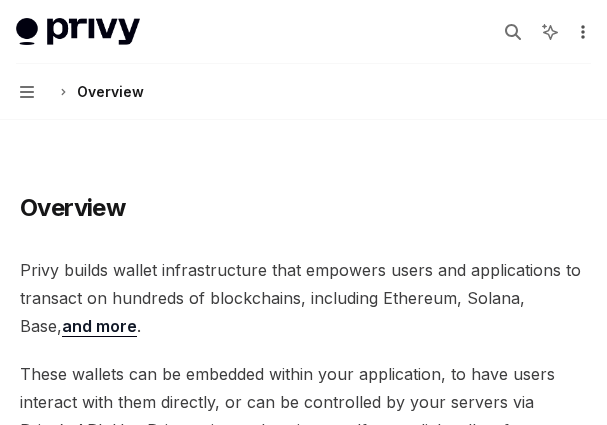click 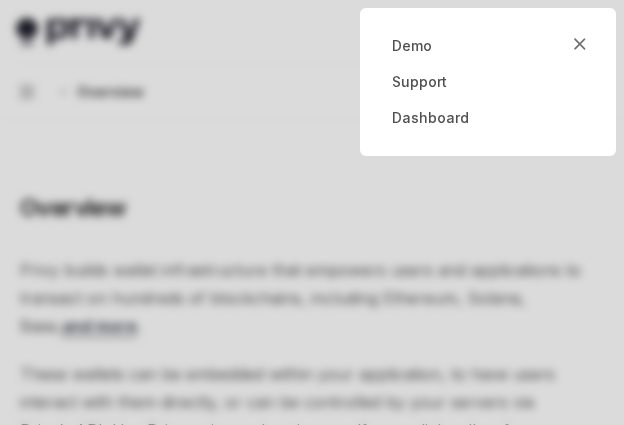 click at bounding box center (312, 212) 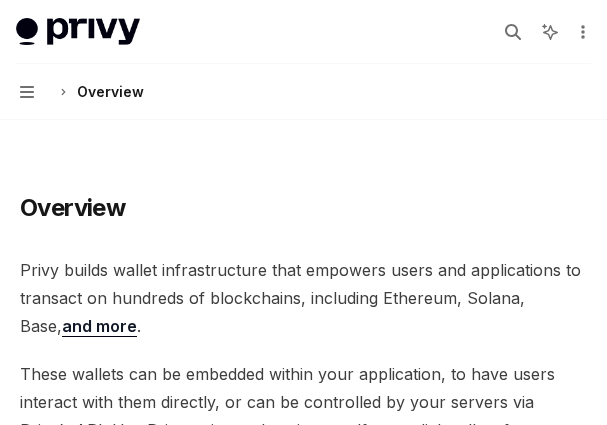 click on "Privy builds wallet infrastructure that empowers users and applications to transact on hundreds of blockchains, including Ethereum, Solana, Base,  and more ." at bounding box center [303, 298] 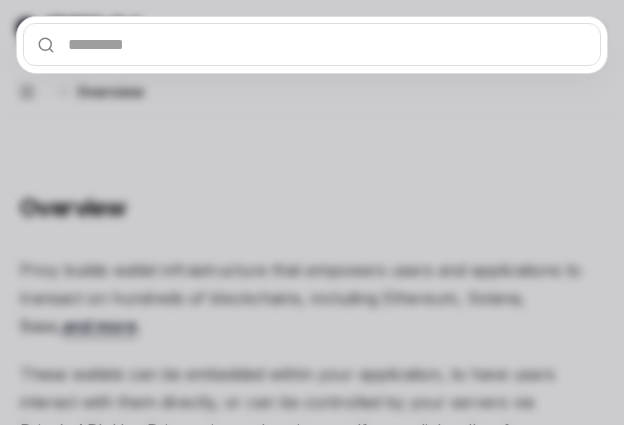 click at bounding box center [312, 44] 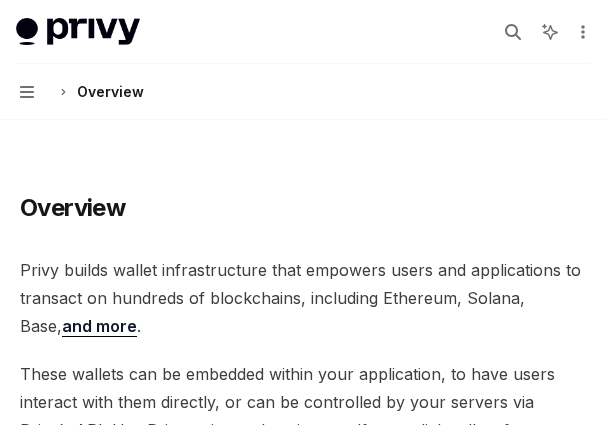 click on "Overview Privy builds wallet infrastructure that empowers users and applications to transact on hundreds of blockchains, including Ethereum, Solana, Base,  and more .
These wallets can be embedded within your application, to have users interact with them directly, or can be controlled by your servers via Privy’s API. Use Privy to instantly spin up self-custodial wallets for your users or create a fleet of your own.
Privy embedded wallets are built on globally distributed infrastructure to ensure high uptime and low latency. They leverage secure hardware (TEEs) to ensure only the rightful owner can control their wallet or access its keys.
Privy also supports users connecting external wallets (like Metamask or Phantom) to your app so they can bring their assets and online identity with them to your product if they already have a wallet.
​ Embedded wallets
​ Common usage
​ User wallets
pregenerate wallets export the key
​ Managed wallets
​ Features" at bounding box center (303, 2369) 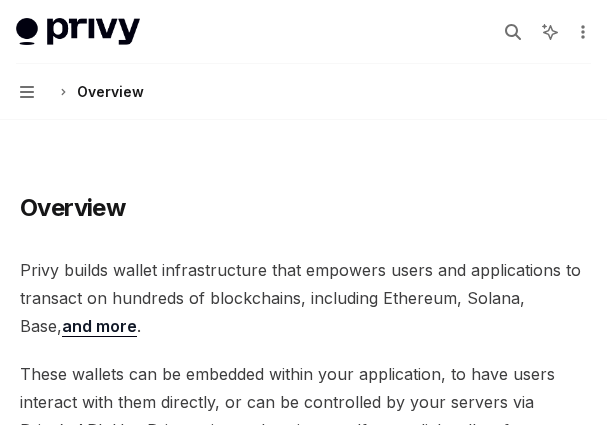 click on "Overview" at bounding box center [110, 92] 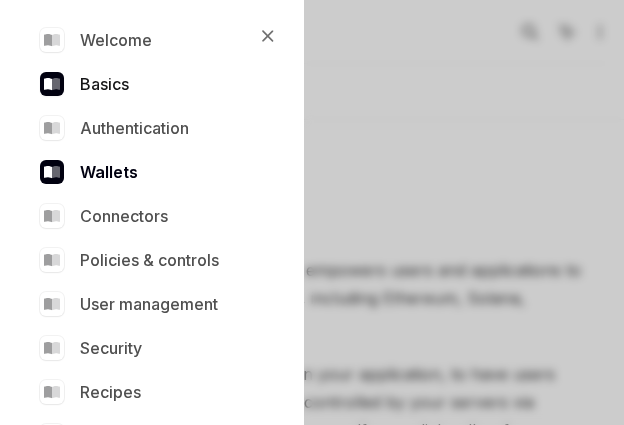 click on "Basics" at bounding box center [148, 84] 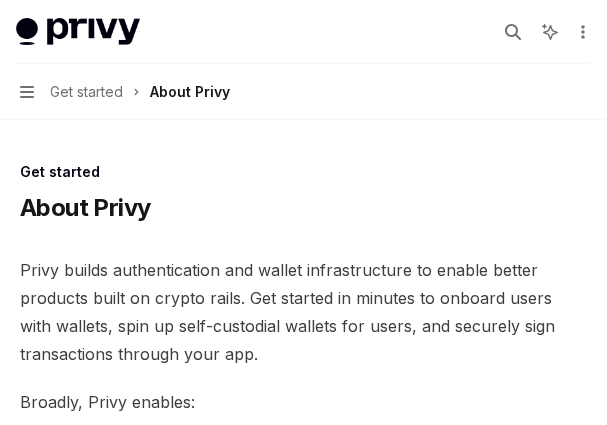 click on "Close navigation Welcome Basics Authentication Wallets Connectors Policies & controls User management Security Recipes API reference Get started About Privy Create an account Choose your platform Configuring Privy Dashboard Get started by SDK React React native Swift Android Flutter Unity NodeJS Python REST API Changelogs SDK changelogs Troubleshooting and tips React Using LLMs" at bounding box center [303, 212] 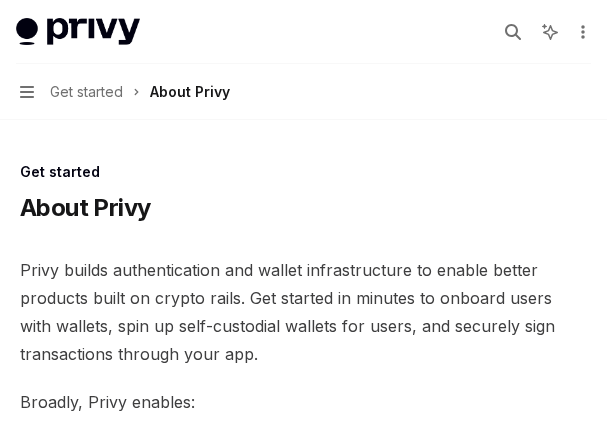 click on "Navigation Get started About Privy" at bounding box center (125, 92) 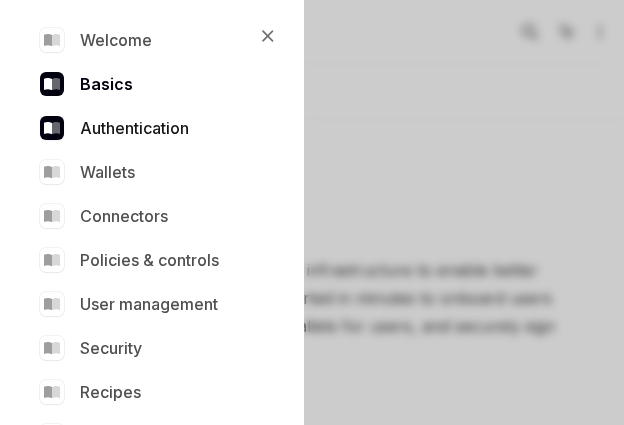click on "Authentication" at bounding box center [148, 128] 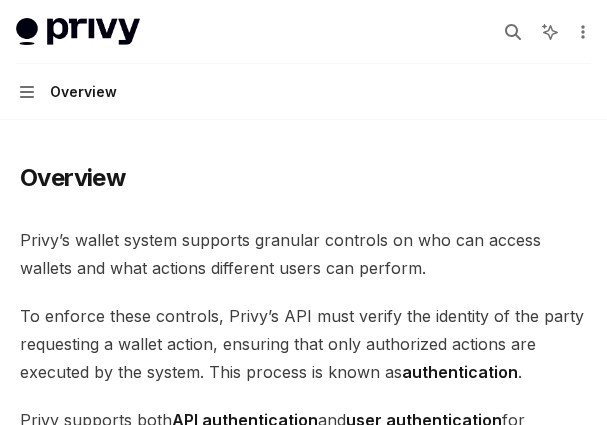 click on "Close navigation Welcome Basics Authentication Wallets Connectors Policies & controls User management Security Recipes API reference Overview User authentication JWT-based auth Login methods Authentication state Access tokens Logging users out Advanced UI components Whitelabel" at bounding box center [303, 212] 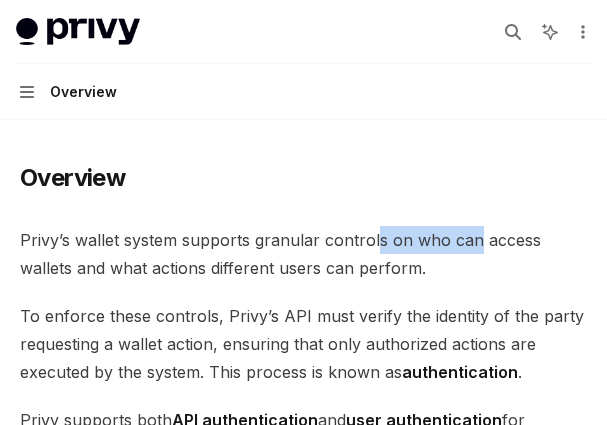 click on "Privy’s wallet system supports granular controls on who can access wallets and what actions different users can perform." at bounding box center (303, 254) 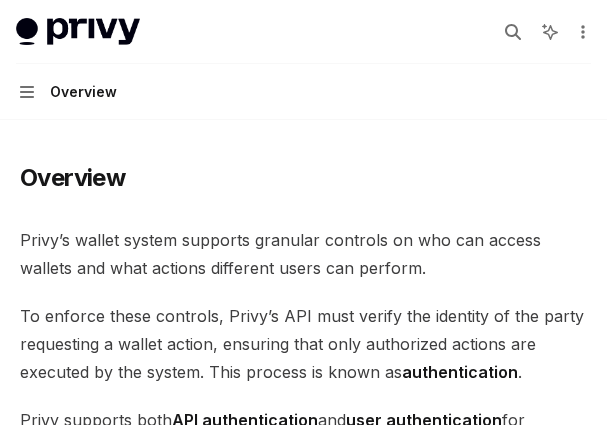 click on "Privy’s wallet system supports granular controls on who can access wallets and what actions different users can perform." at bounding box center (303, 254) 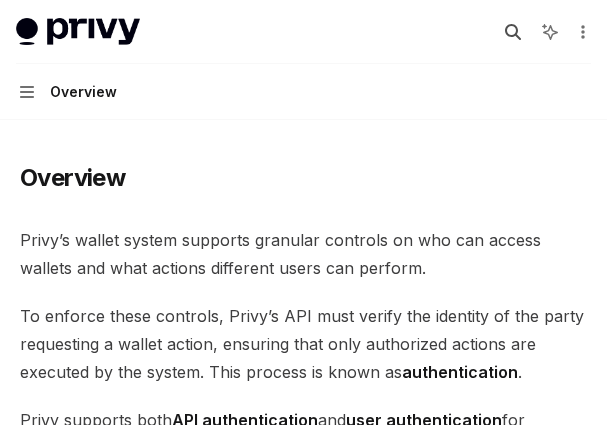 click 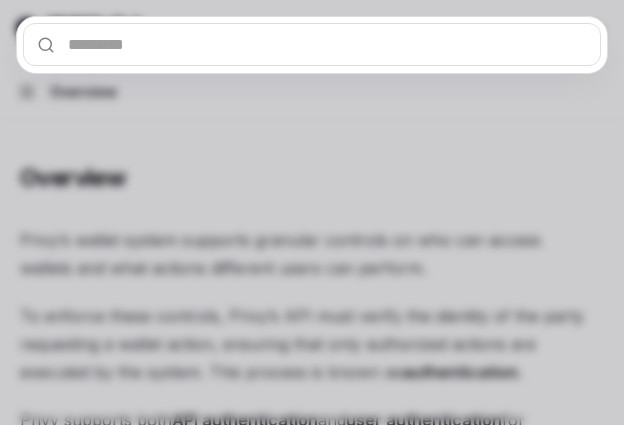 click at bounding box center [312, 44] 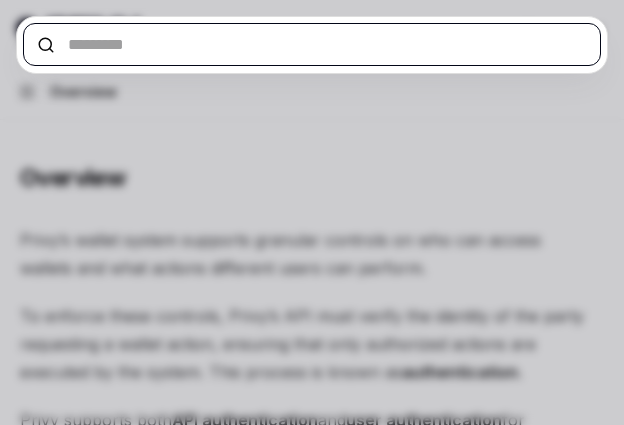 click at bounding box center (312, 44) 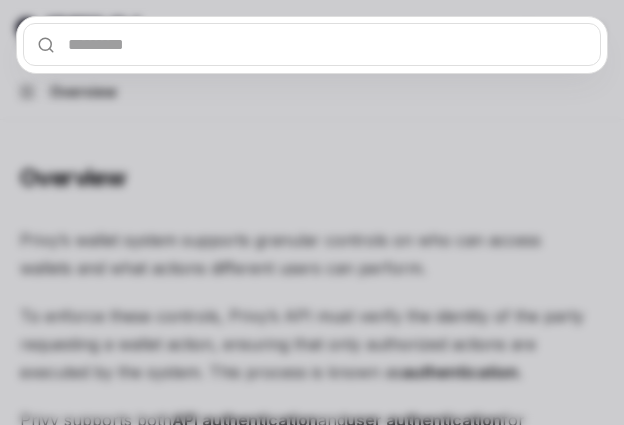 click at bounding box center [312, 212] 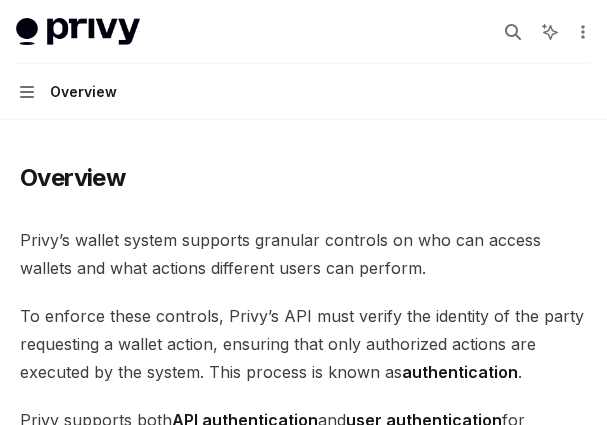 click on "Overview Privy’s wallet system supports granular controls on who can access wallets and what actions different users can perform.
To enforce these controls, Privy’s API must verify the identity of the party requesting a wallet action, ensuring that only authorized actions are executed by the system. This process is known as  authentication .
Privy supports both  API authentication  and  user authentication  for authenticating access to wallets.
​ API authentication
With  API authentication , Privy authenticates a request from your server directly using an  API secret . This ensures that Privy only executes requests sent by your servers alone, and no other party.
In addition to the API secret, you can also configure  authorization keys  that control specific wallets, policies, and other resources. Any requests to use or update these resources require a signature from the corresponding authorization key. This allows you to enforce granular controls on all Privy resources.
​
SMS" at bounding box center (303, 1450) 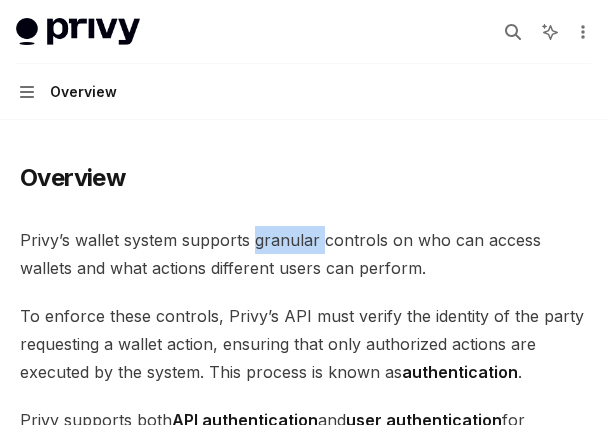 click on "Overview Privy’s wallet system supports granular controls on who can access wallets and what actions different users can perform.
To enforce these controls, Privy’s API must verify the identity of the party requesting a wallet action, ensuring that only authorized actions are executed by the system. This process is known as  authentication .
Privy supports both  API authentication  and  user authentication  for authenticating access to wallets.
​ API authentication
With  API authentication , Privy authenticates a request from your server directly using an  API secret . This ensures that Privy only executes requests sent by your servers alone, and no other party.
In addition to the API secret, you can also configure  authorization keys  that control specific wallets, policies, and other resources. Any requests to use or update these resources require a signature from the corresponding authorization key. This allows you to enforce granular controls on all Privy resources.
​
SMS" at bounding box center (303, 1530) 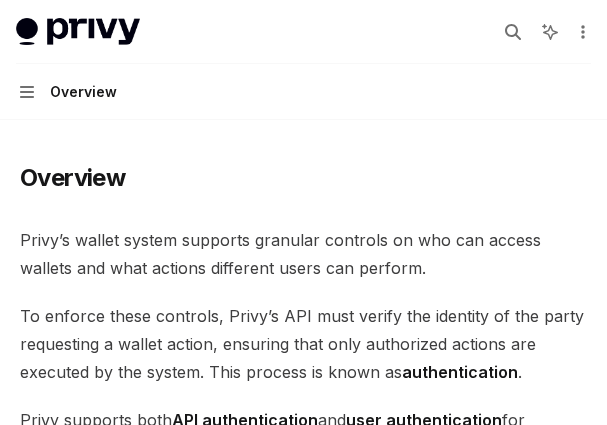 click on "Overview Privy’s wallet system supports granular controls on who can access wallets and what actions different users can perform.
To enforce these controls, Privy’s API must verify the identity of the party requesting a wallet action, ensuring that only authorized actions are executed by the system. This process is known as  authentication .
Privy supports both  API authentication  and  user authentication  for authenticating access to wallets.
​ API authentication
With  API authentication , Privy authenticates a request from your server directly using an  API secret . This ensures that Privy only executes requests sent by your servers alone, and no other party.
In addition to the API secret, you can also configure  authorization keys  that control specific wallets, policies, and other resources. Any requests to use or update these resources require a signature from the corresponding authorization key. This allows you to enforce granular controls on all Privy resources.
​
SMS" at bounding box center [303, 1530] 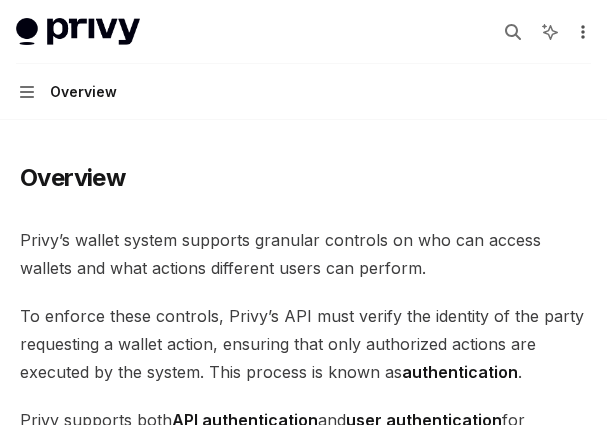click 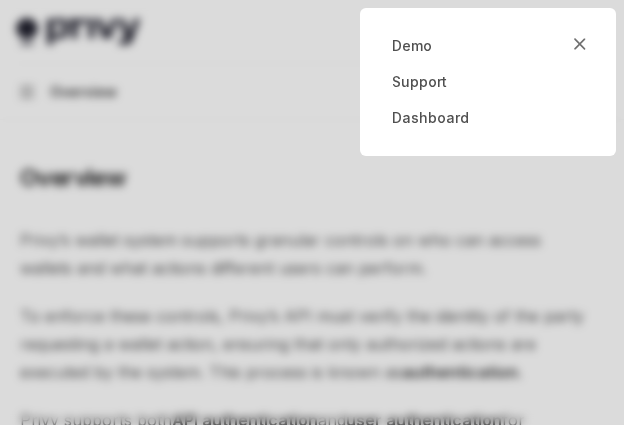 click at bounding box center (312, 212) 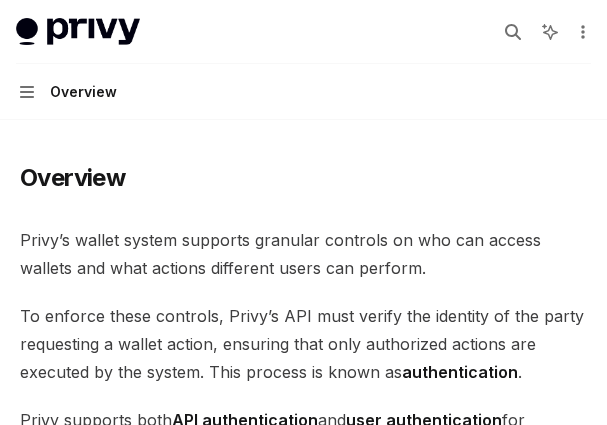 click on "Privy docs  home page Search... Ctrl  K Ask AI Demo Support Dashboard Dashboard Search... Navigation Overview" at bounding box center (303, 60) 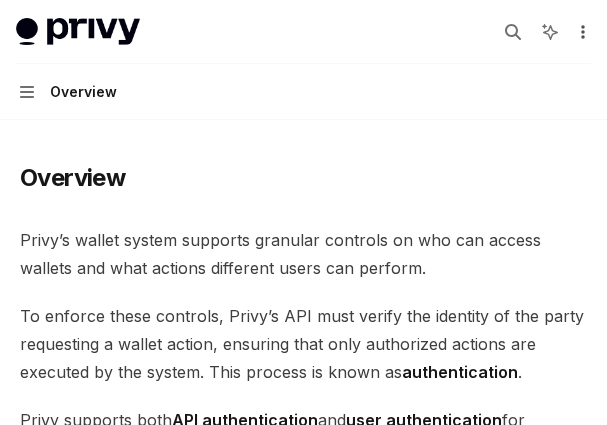 click 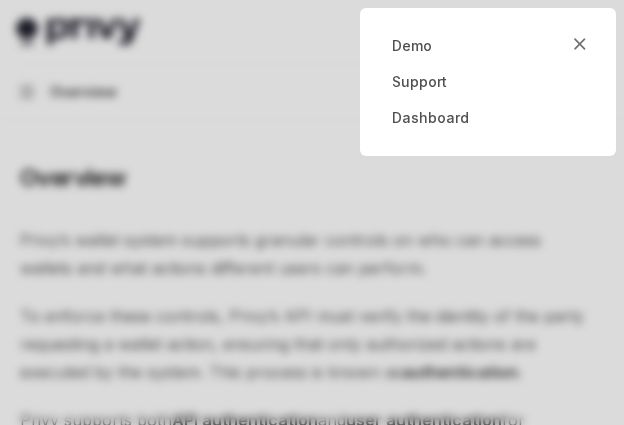 click at bounding box center (312, 212) 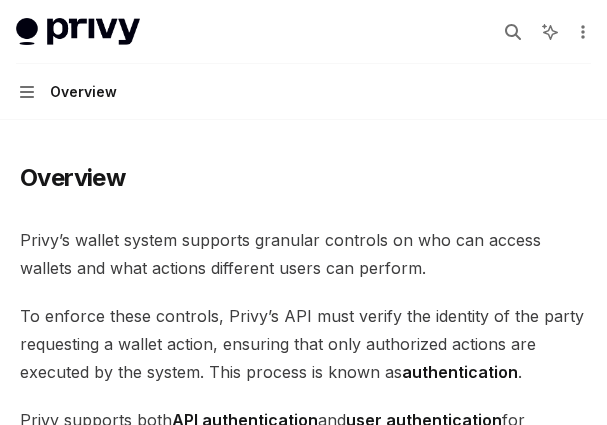 click on "Overview Privy’s wallet system supports granular controls on who can access wallets and what actions different users can perform.
To enforce these controls, Privy’s API must verify the identity of the party requesting a wallet action, ensuring that only authorized actions are executed by the system. This process is known as  authentication .
Privy supports both  API authentication  and  user authentication  for authenticating access to wallets.
​ API authentication
With  API authentication , Privy authenticates a request from your server directly using an  API secret . This ensures that Privy only executes requests sent by your servers alone, and no other party.
In addition to the API secret, you can also configure  authorization keys  that control specific wallets, policies, and other resources. Any requests to use or update these resources require a signature from the corresponding authorization key. This allows you to enforce granular controls on all Privy resources.
​
SMS" at bounding box center [303, 1450] 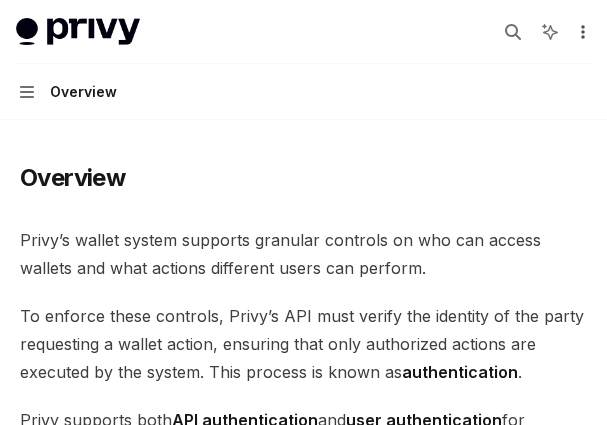 click 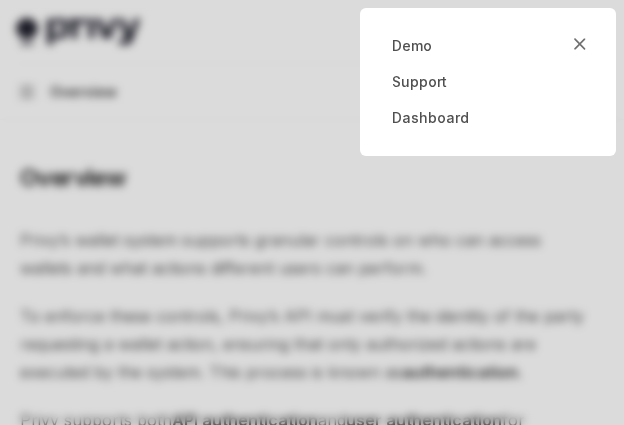 click at bounding box center (312, 212) 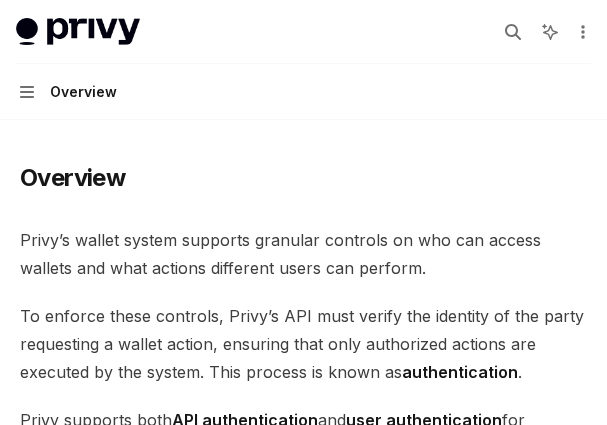 click on "Privy’s wallet system supports granular controls on who can access wallets and what actions different users can perform." at bounding box center (303, 254) 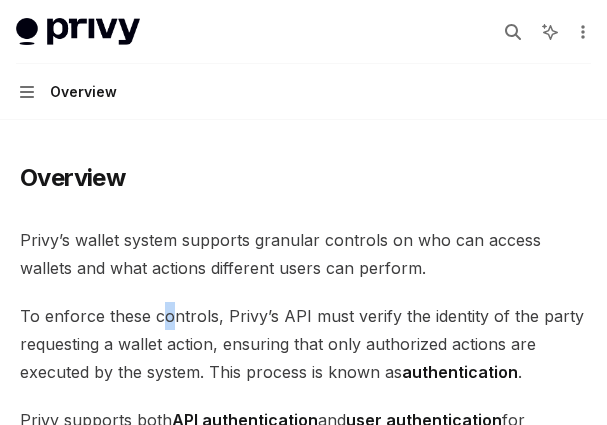 drag, startPoint x: 166, startPoint y: 316, endPoint x: 177, endPoint y: 331, distance: 18.601076 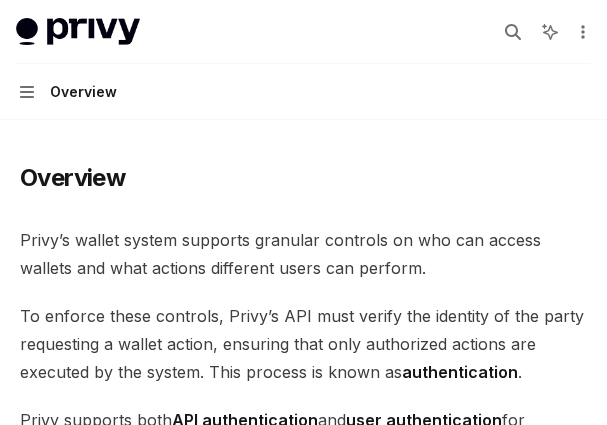 click on "To enforce these controls, Privy’s API must verify the identity of the party requesting a wallet action, ensuring that only authorized actions are executed by the system. This process is known as  authentication ." at bounding box center (303, 344) 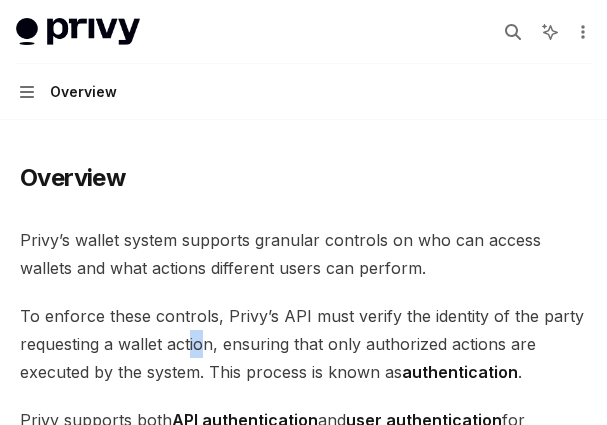 drag, startPoint x: 190, startPoint y: 335, endPoint x: 215, endPoint y: 350, distance: 29.15476 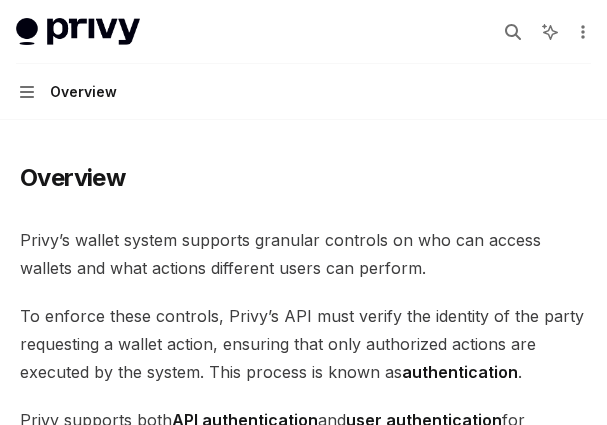 click on "To enforce these controls, Privy’s API must verify the identity of the party requesting a wallet action, ensuring that only authorized actions are executed by the system. This process is known as  authentication ." at bounding box center [303, 344] 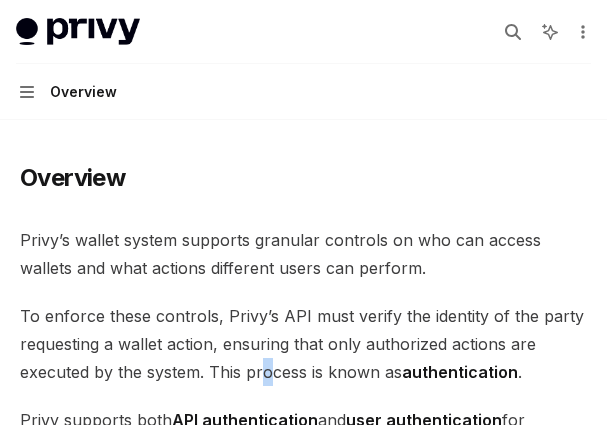 click on "To enforce these controls, Privy’s API must verify the identity of the party requesting a wallet action, ensuring that only authorized actions are executed by the system. This process is known as  authentication ." at bounding box center (303, 344) 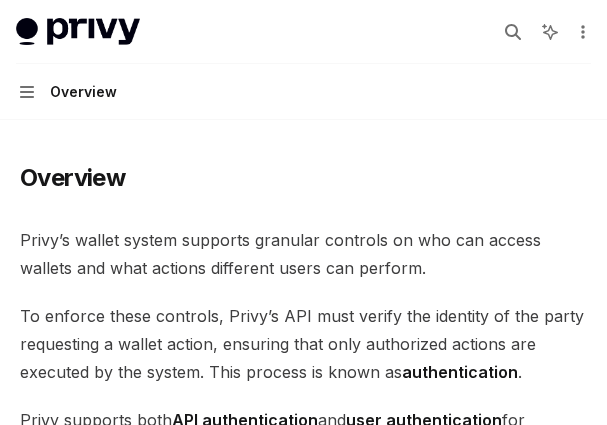 drag, startPoint x: 274, startPoint y: 373, endPoint x: 319, endPoint y: 372, distance: 45.01111 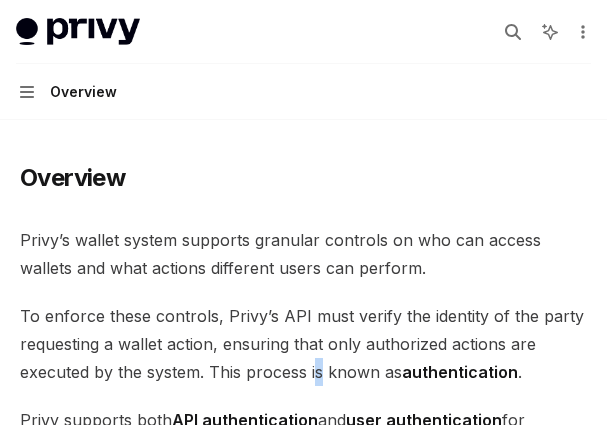 drag, startPoint x: 319, startPoint y: 372, endPoint x: 345, endPoint y: 372, distance: 26 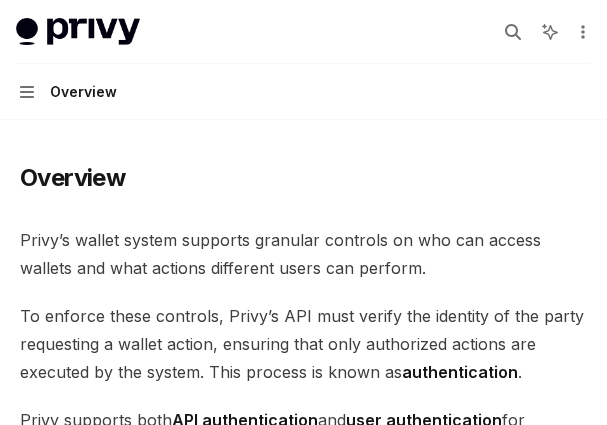 drag, startPoint x: 345, startPoint y: 372, endPoint x: 362, endPoint y: 372, distance: 17 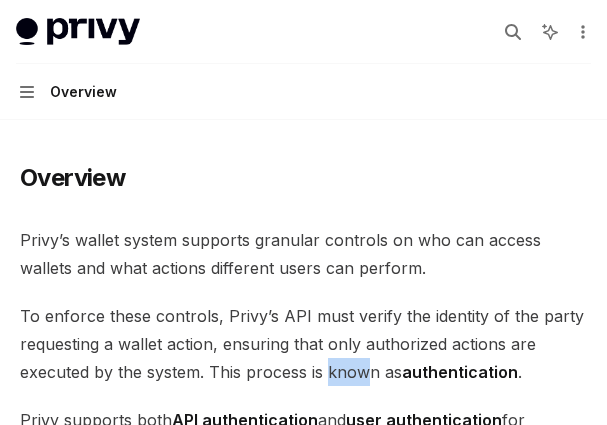 click on "Overview Privy’s wallet system supports granular controls on who can access wallets and what actions different users can perform.
To enforce these controls, Privy’s API must verify the identity of the party requesting a wallet action, ensuring that only authorized actions are executed by the system. This process is known as  authentication .
Privy supports both  API authentication  and  user authentication  for authenticating access to wallets.
​ API authentication
With  API authentication , Privy authenticates a request from your server directly using an  API secret . This ensures that Privy only executes requests sent by your servers alone, and no other party.
In addition to the API secret, you can also configure  authorization keys  that control specific wallets, policies, and other resources. Any requests to use or update these resources require a signature from the corresponding authorization key. This allows you to enforce granular controls on all Privy resources.
​
SMS" at bounding box center [303, 1530] 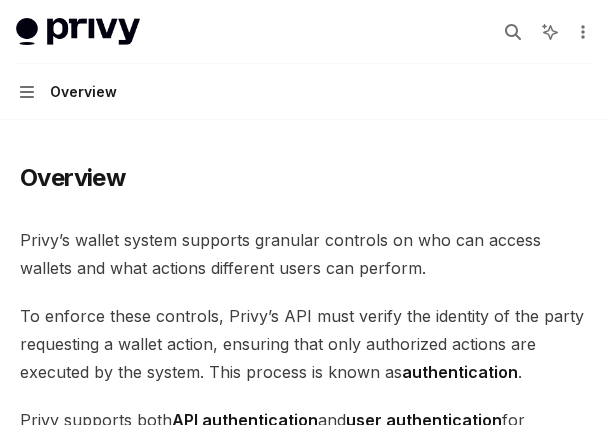 click on "Overview User authentication JWT-based auth Login methods Authentication state Access tokens Logging users out Advanced UI components Whitelabel Overview Privy’s wallet system supports granular controls on who can access wallets and what actions different users can perform.
To enforce these controls, Privy’s API must verify the identity of the party requesting a wallet action, ensuring that only authorized actions are executed by the system. This process is known as  authentication .
Privy supports both  API authentication  and  user authentication  for authenticating access to wallets.
​ API authentication
With  API authentication , Privy authenticates a request from your server directly using an  API secret . This ensures that Privy only executes requests sent by your servers alone, and no other party.
In addition to the API secret, you can also configure  authorization keys
​ User authentication
JWT-based authentication
Email  or  SMS
Passkey
OAuth and socials" at bounding box center (303, 1450) 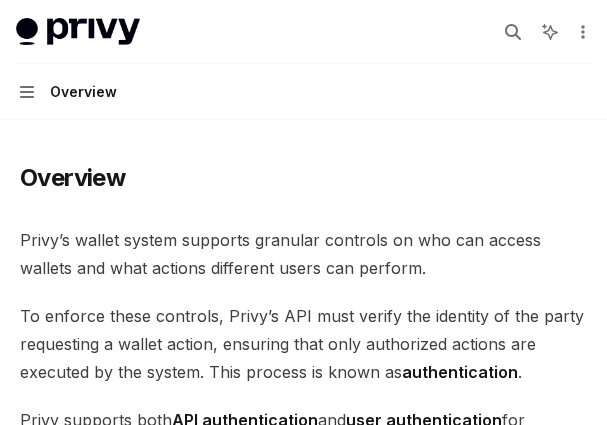 click on "Overview" at bounding box center (83, 92) 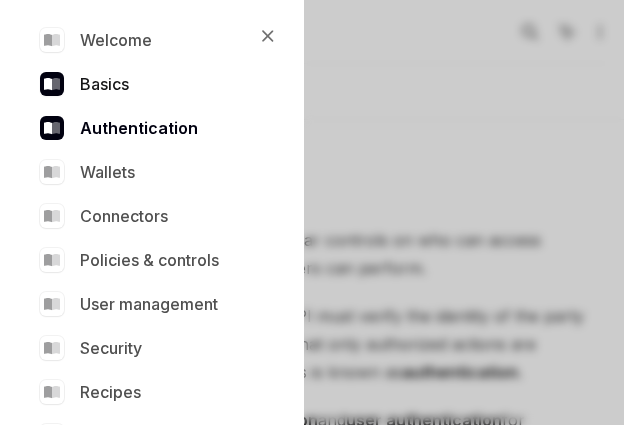 click on "Basics" at bounding box center (148, 84) 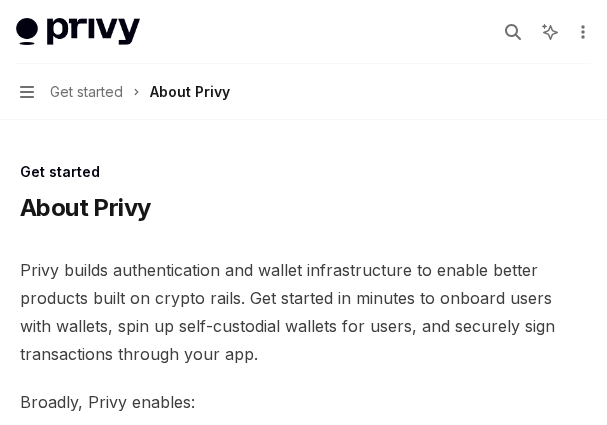 click on "Close navigation Welcome Basics Authentication Wallets Connectors Policies & controls User management Security Recipes API reference Get started About Privy Create an account Choose your platform Configuring Privy Dashboard Get started by SDK React React native Swift Android Flutter Unity NodeJS Python REST API Changelogs SDK changelogs Troubleshooting and tips React Using LLMs" at bounding box center (303, 212) 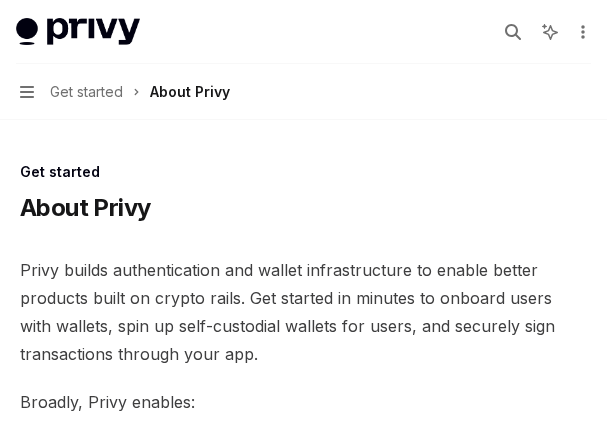 click on "Navigation Get started About Privy" at bounding box center [125, 92] 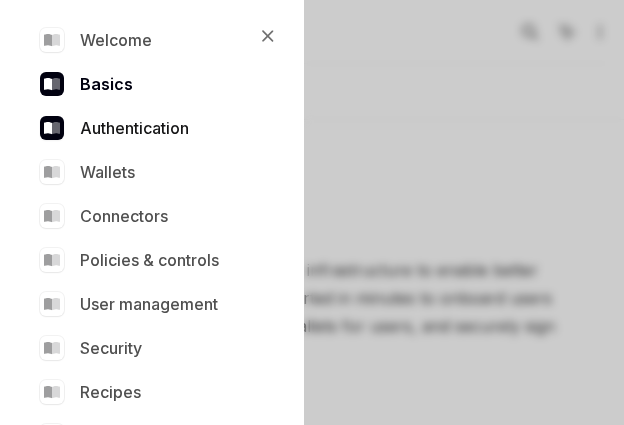 click on "Authentication" at bounding box center [148, 128] 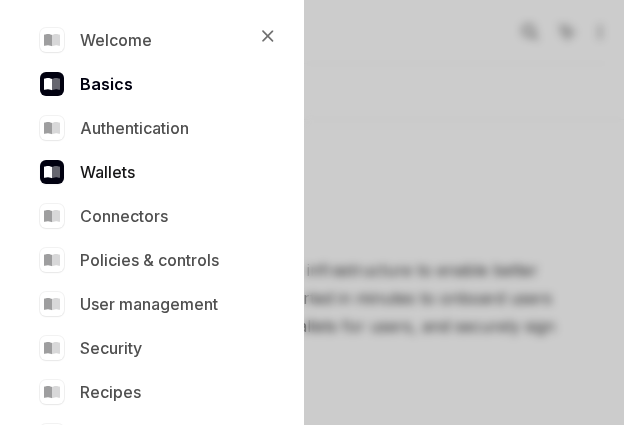 type on "*" 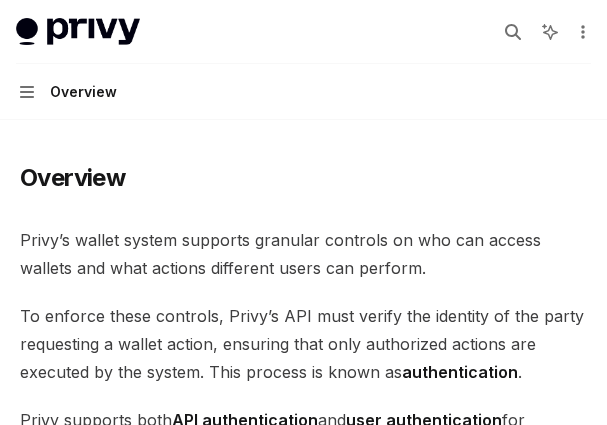 click on "Close navigation Welcome Basics Authentication Wallets Connectors Policies & controls User management Security Recipes API reference Overview User authentication JWT-based auth Login methods Authentication state Access tokens Logging users out Advanced UI components Whitelabel" at bounding box center [303, 212] 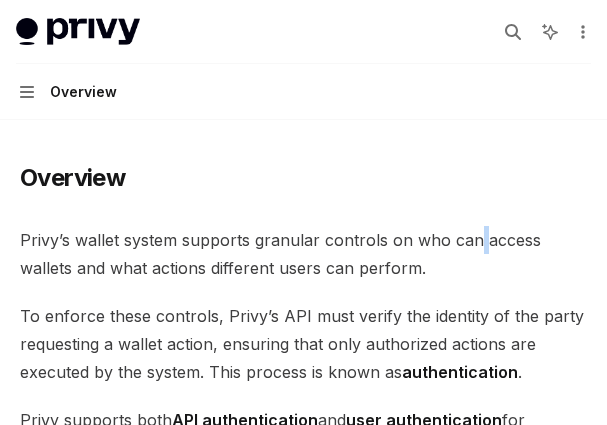 click on "Privy’s wallet system supports granular controls on who can access wallets and what actions different users can perform." at bounding box center (303, 254) 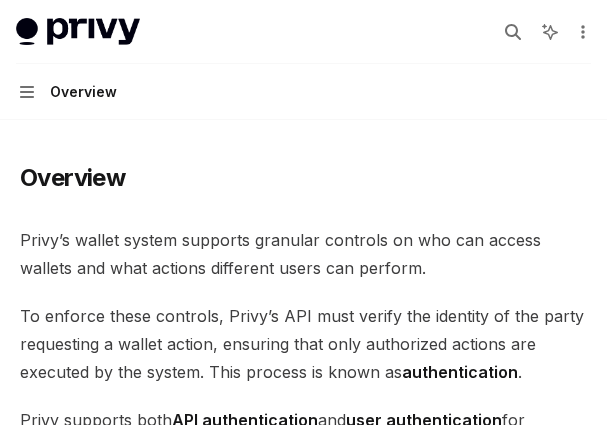 click on "Privy’s wallet system supports granular controls on who can access wallets and what actions different users can perform." at bounding box center [303, 254] 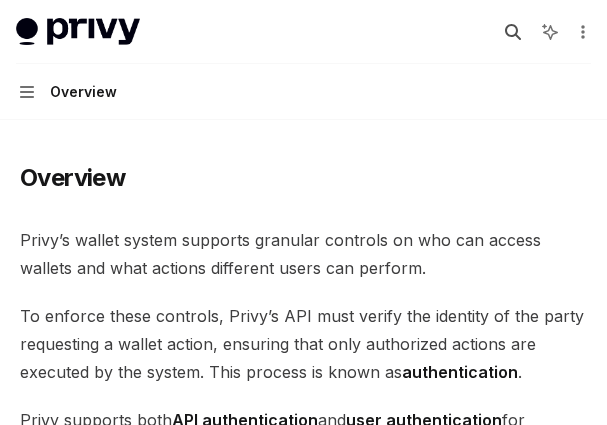 click 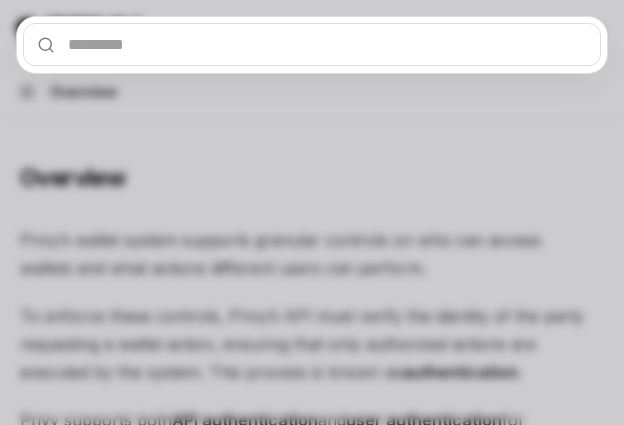 click at bounding box center [312, 44] 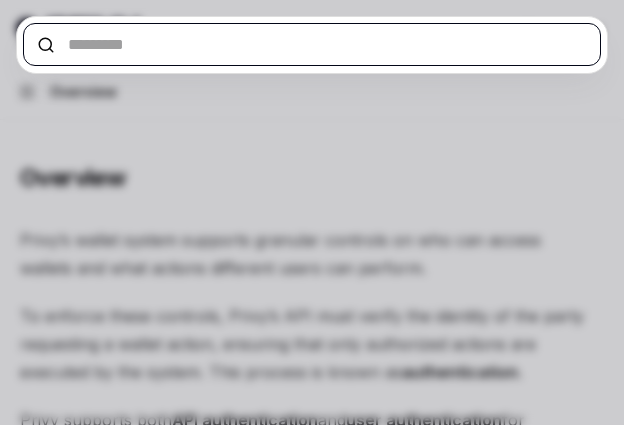 click at bounding box center (312, 44) 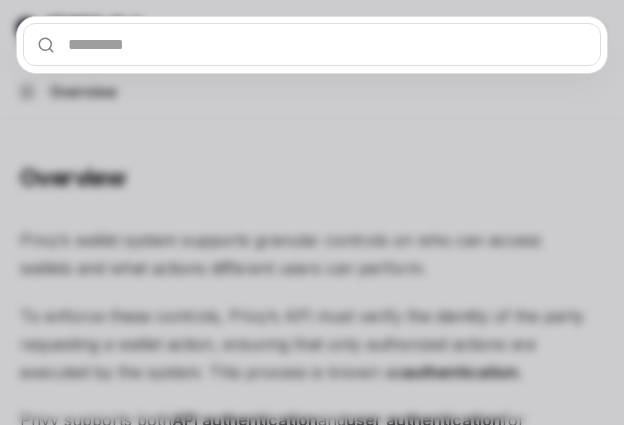 click at bounding box center (312, 212) 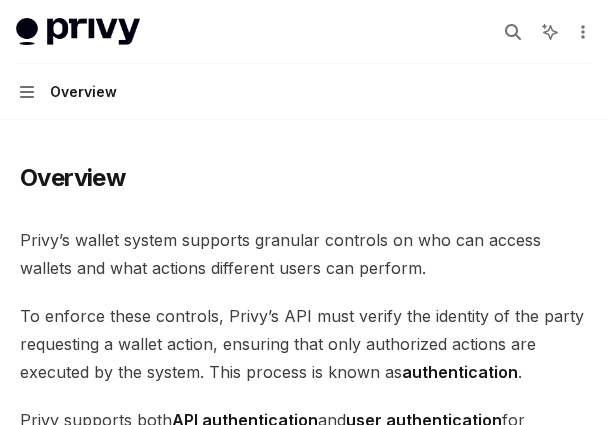 click on "Overview Privy’s wallet system supports granular controls on who can access wallets and what actions different users can perform.
To enforce these controls, Privy’s API must verify the identity of the party requesting a wallet action, ensuring that only authorized actions are executed by the system. This process is known as  authentication .
Privy supports both  API authentication  and  user authentication  for authenticating access to wallets.
​ API authentication
With  API authentication , Privy authenticates a request from your server directly using an  API secret . This ensures that Privy only executes requests sent by your servers alone, and no other party.
In addition to the API secret, you can also configure  authorization keys  that control specific wallets, policies, and other resources. Any requests to use or update these resources require a signature from the corresponding authorization key. This allows you to enforce granular controls on all Privy resources.
​
SMS" at bounding box center [303, 1450] 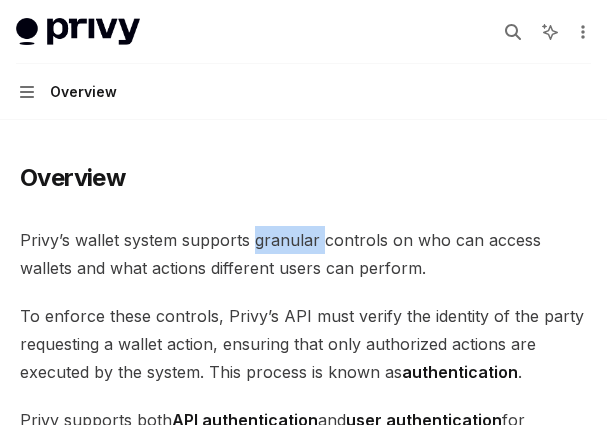 click on "Overview Privy’s wallet system supports granular controls on who can access wallets and what actions different users can perform.
To enforce these controls, Privy’s API must verify the identity of the party requesting a wallet action, ensuring that only authorized actions are executed by the system. This process is known as  authentication .
Privy supports both  API authentication  and  user authentication  for authenticating access to wallets.
​ API authentication
With  API authentication , Privy authenticates a request from your server directly using an  API secret . This ensures that Privy only executes requests sent by your servers alone, and no other party.
In addition to the API secret, you can also configure  authorization keys  that control specific wallets, policies, and other resources. Any requests to use or update these resources require a signature from the corresponding authorization key. This allows you to enforce granular controls on all Privy resources.
​
SMS" at bounding box center (303, 1530) 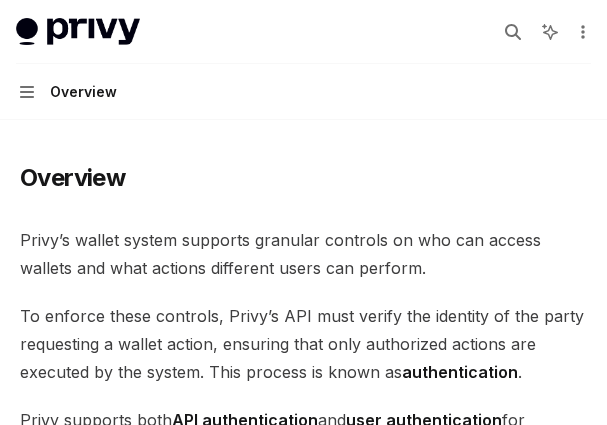 click on "Overview Privy’s wallet system supports granular controls on who can access wallets and what actions different users can perform.
To enforce these controls, Privy’s API must verify the identity of the party requesting a wallet action, ensuring that only authorized actions are executed by the system. This process is known as  authentication .
Privy supports both  API authentication  and  user authentication  for authenticating access to wallets.
​ API authentication
With  API authentication , Privy authenticates a request from your server directly using an  API secret . This ensures that Privy only executes requests sent by your servers alone, and no other party.
In addition to the API secret, you can also configure  authorization keys  that control specific wallets, policies, and other resources. Any requests to use or update these resources require a signature from the corresponding authorization key. This allows you to enforce granular controls on all Privy resources.
​
SMS" at bounding box center (303, 1530) 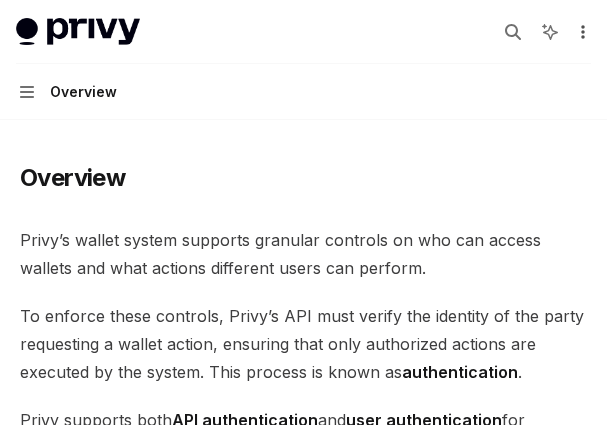 click 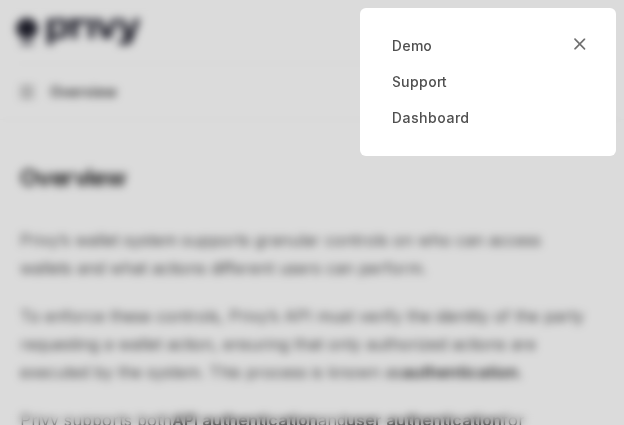 click at bounding box center [312, 212] 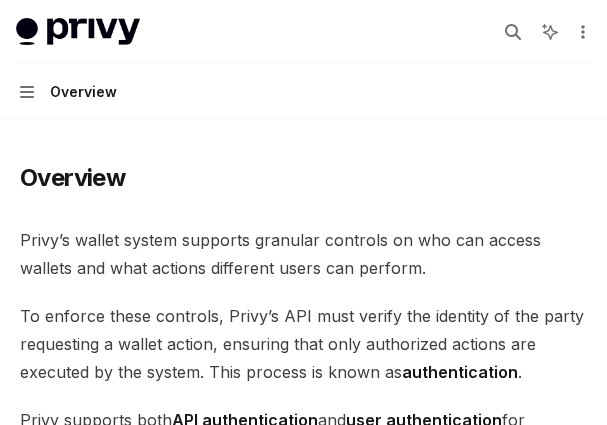 click on "Privy docs  home page Search... Ctrl  K Ask AI Demo Support Dashboard Dashboard Search... Navigation Overview" at bounding box center [303, 60] 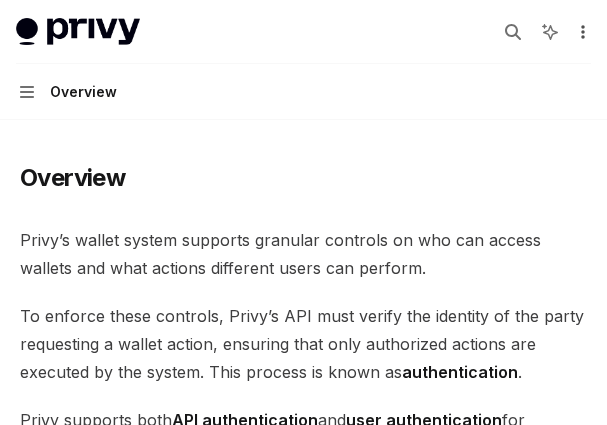 click 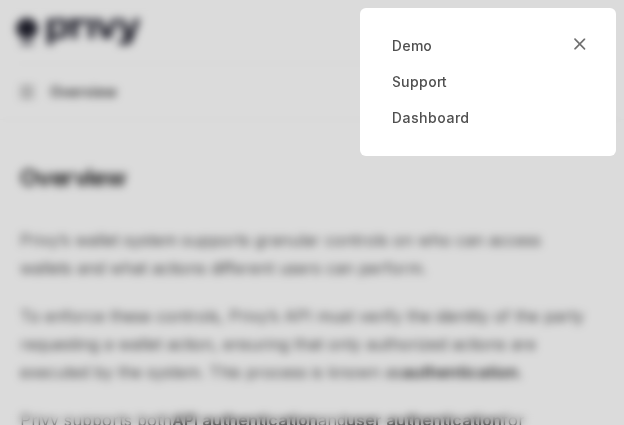 click at bounding box center (312, 212) 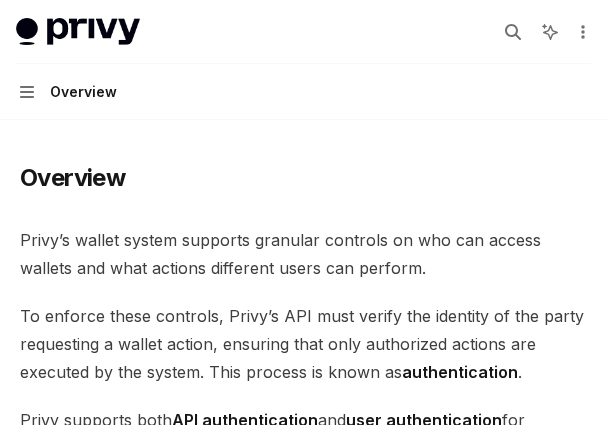 click on "Overview Privy’s wallet system supports granular controls on who can access wallets and what actions different users can perform.
To enforce these controls, Privy’s API must verify the identity of the party requesting a wallet action, ensuring that only authorized actions are executed by the system. This process is known as  authentication .
Privy supports both  API authentication  and  user authentication  for authenticating access to wallets.
​ API authentication
With  API authentication , Privy authenticates a request from your server directly using an  API secret . This ensures that Privy only executes requests sent by your servers alone, and no other party.
In addition to the API secret, you can also configure  authorization keys  that control specific wallets, policies, and other resources. Any requests to use or update these resources require a signature from the corresponding authorization key. This allows you to enforce granular controls on all Privy resources.
​
SMS" at bounding box center [303, 1450] 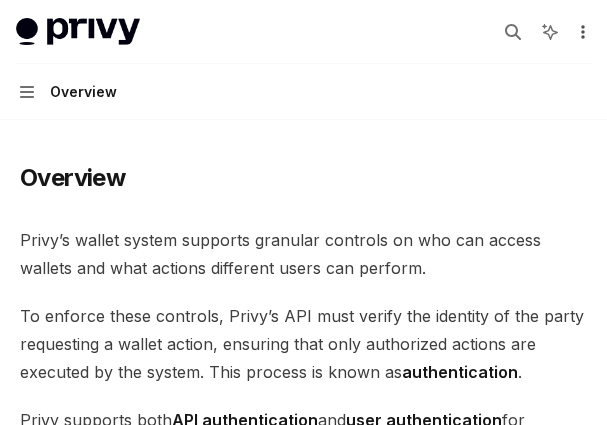 click 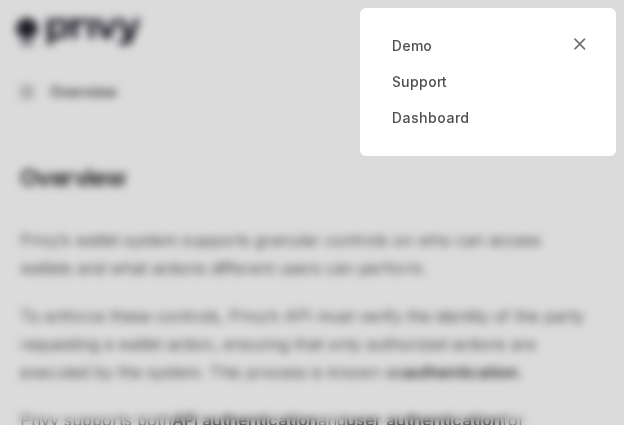 click at bounding box center (312, 212) 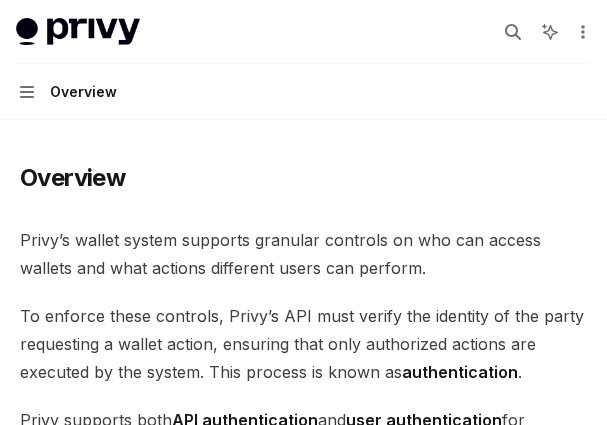 click on "Privy’s wallet system supports granular controls on who can access wallets and what actions different users can perform." at bounding box center [303, 254] 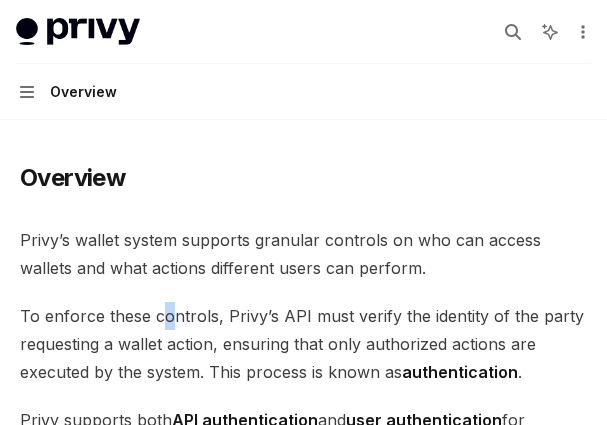 drag, startPoint x: 165, startPoint y: 318, endPoint x: 176, endPoint y: 329, distance: 15.556349 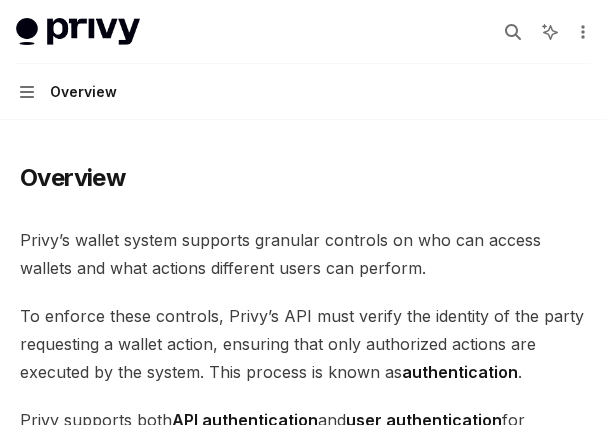 drag, startPoint x: 177, startPoint y: 333, endPoint x: 187, endPoint y: 335, distance: 10.198039 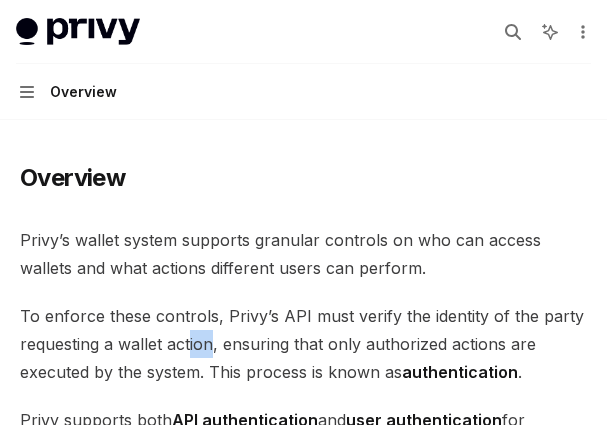 drag, startPoint x: 190, startPoint y: 335, endPoint x: 228, endPoint y: 356, distance: 43.416588 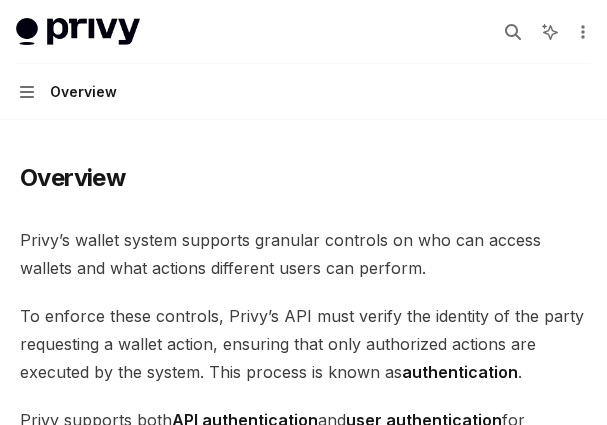 drag, startPoint x: 236, startPoint y: 361, endPoint x: 255, endPoint y: 372, distance: 21.954498 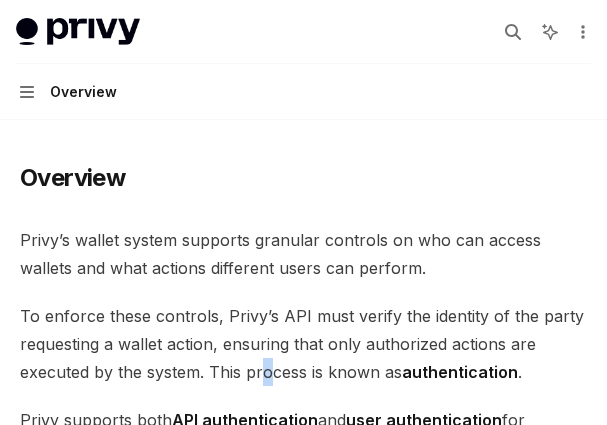 click on "To enforce these controls, Privy’s API must verify the identity of the party requesting a wallet action, ensuring that only authorized actions are executed by the system. This process is known as  authentication ." at bounding box center [303, 344] 